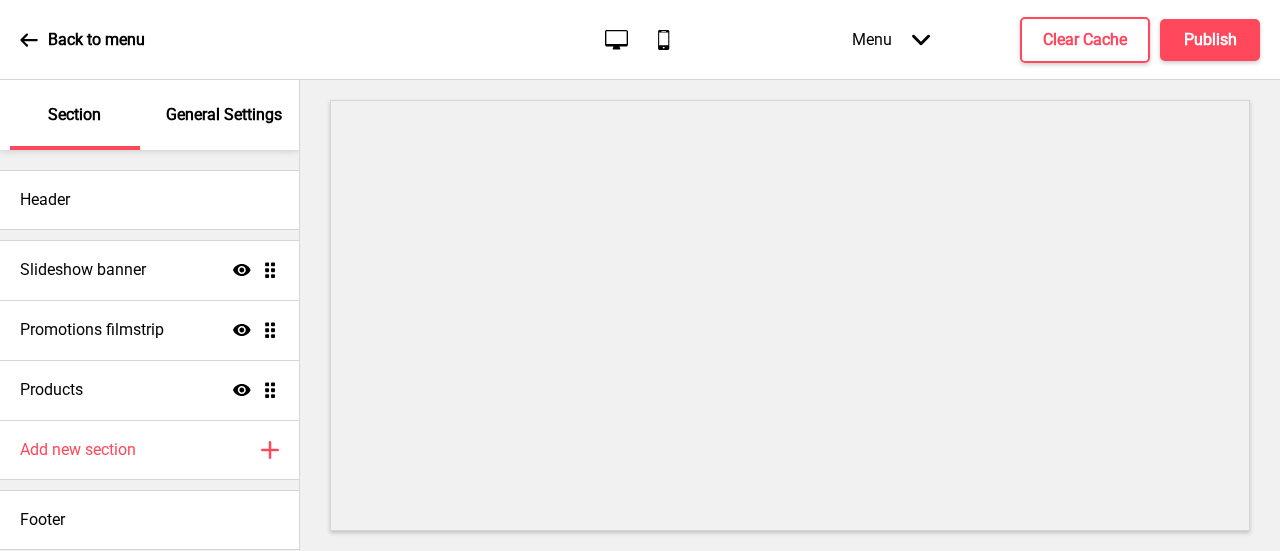 scroll, scrollTop: 0, scrollLeft: 0, axis: both 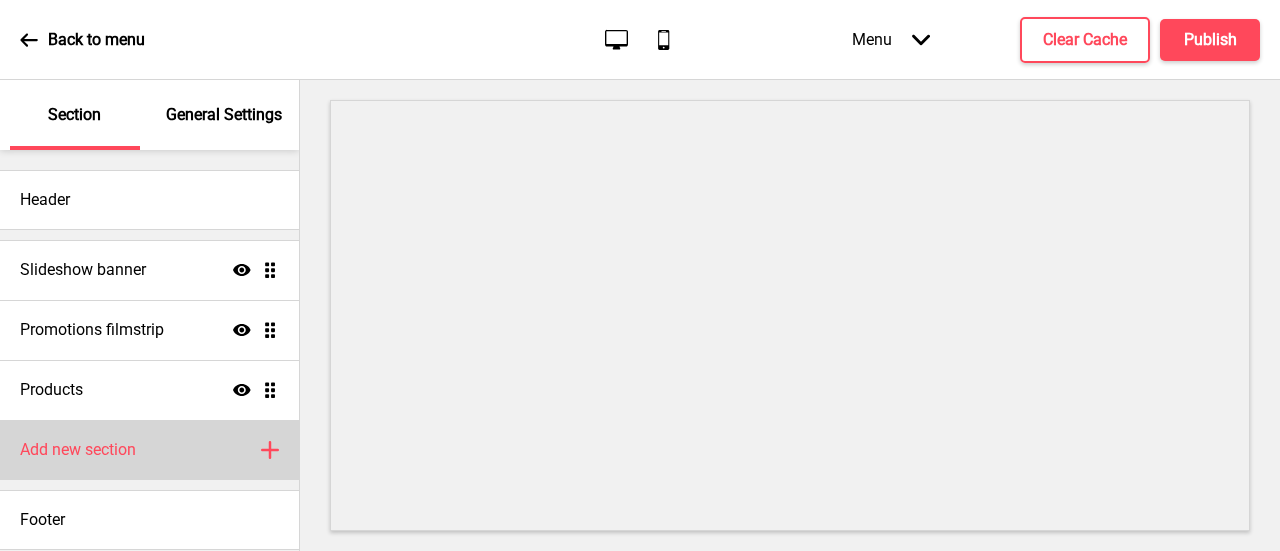 click on "Plus" 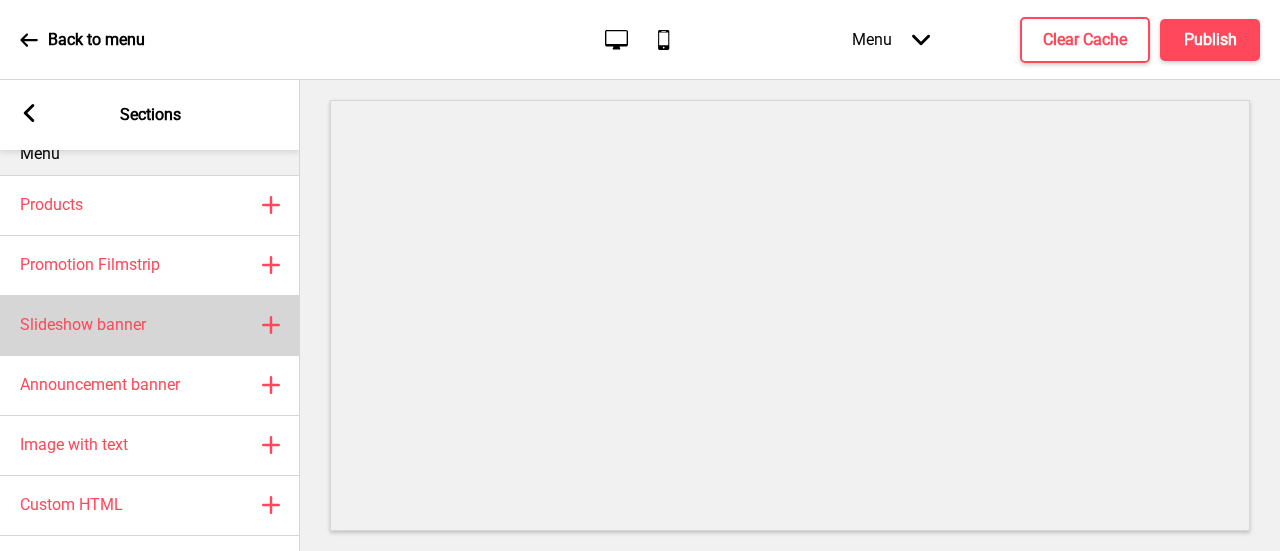 scroll, scrollTop: 0, scrollLeft: 0, axis: both 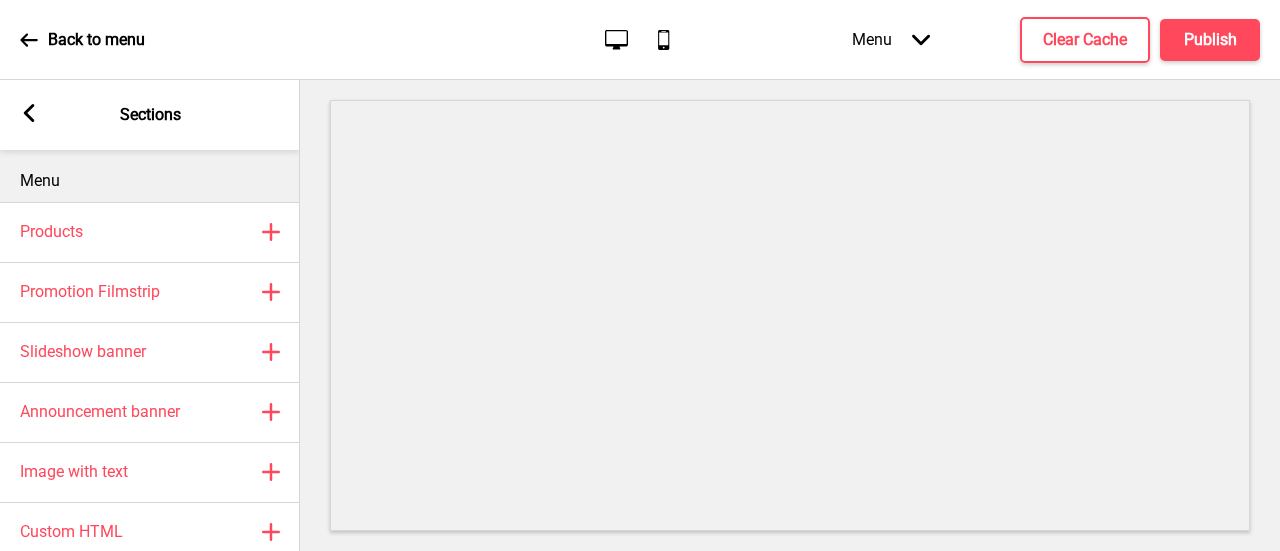 click 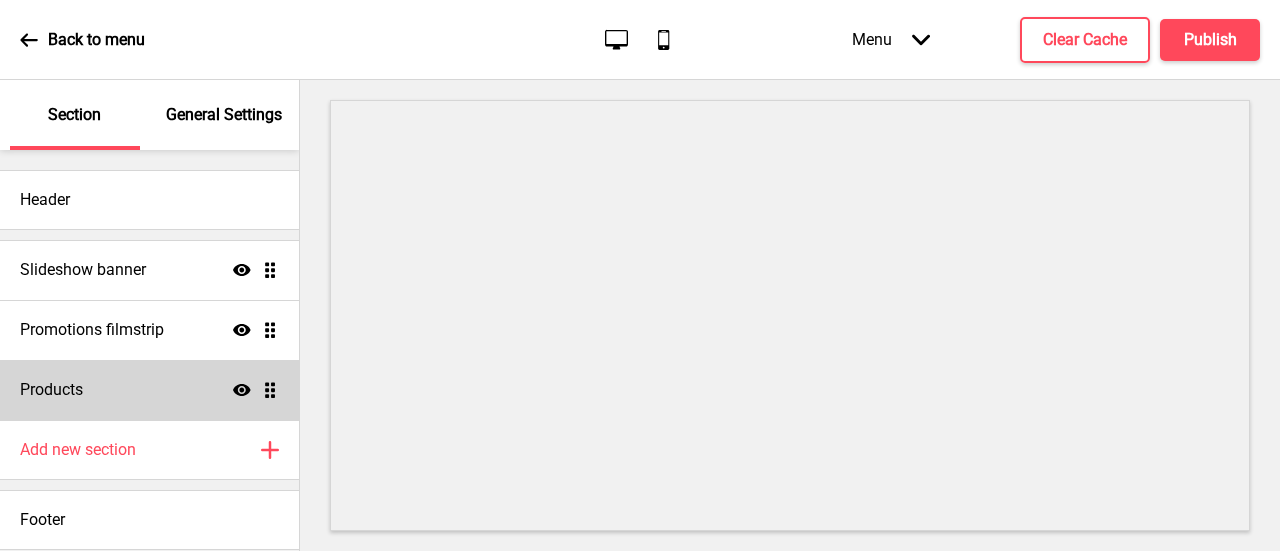click on "Slideshow banner Show Drag Promotions filmstrip Show Drag Products Show Drag" at bounding box center (149, 330) 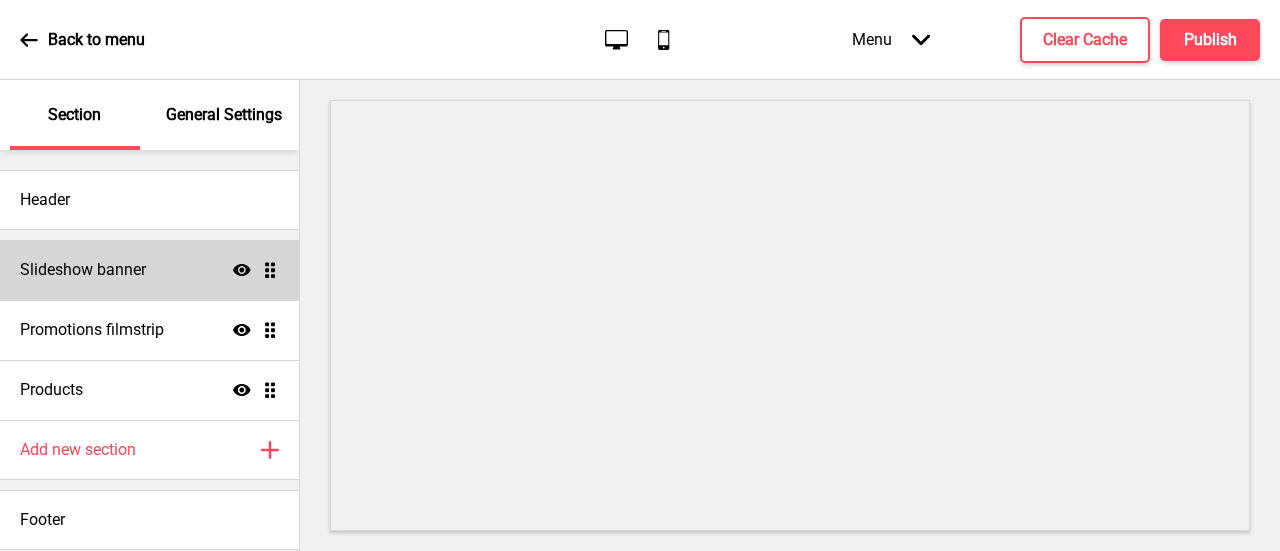 click on "Slideshow banner Show Drag" at bounding box center (149, 270) 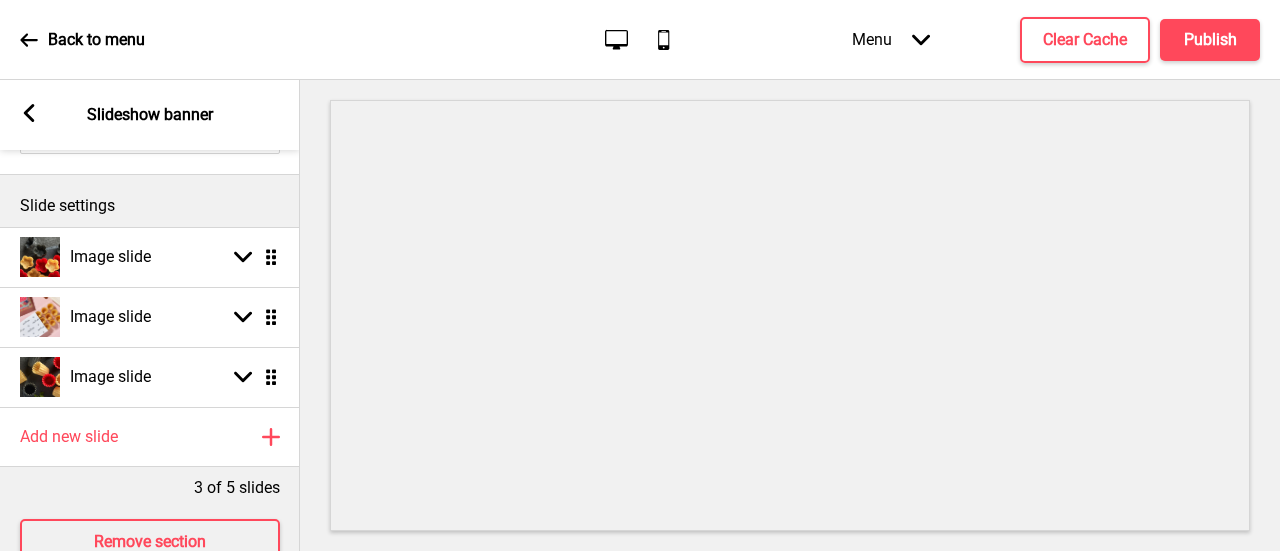 scroll, scrollTop: 271, scrollLeft: 0, axis: vertical 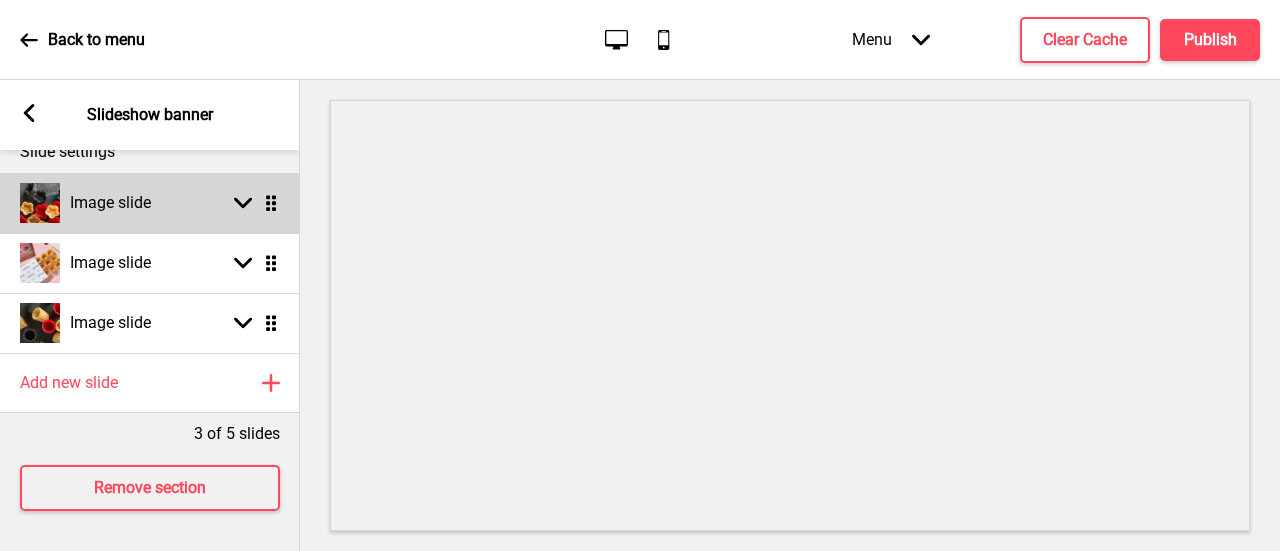click 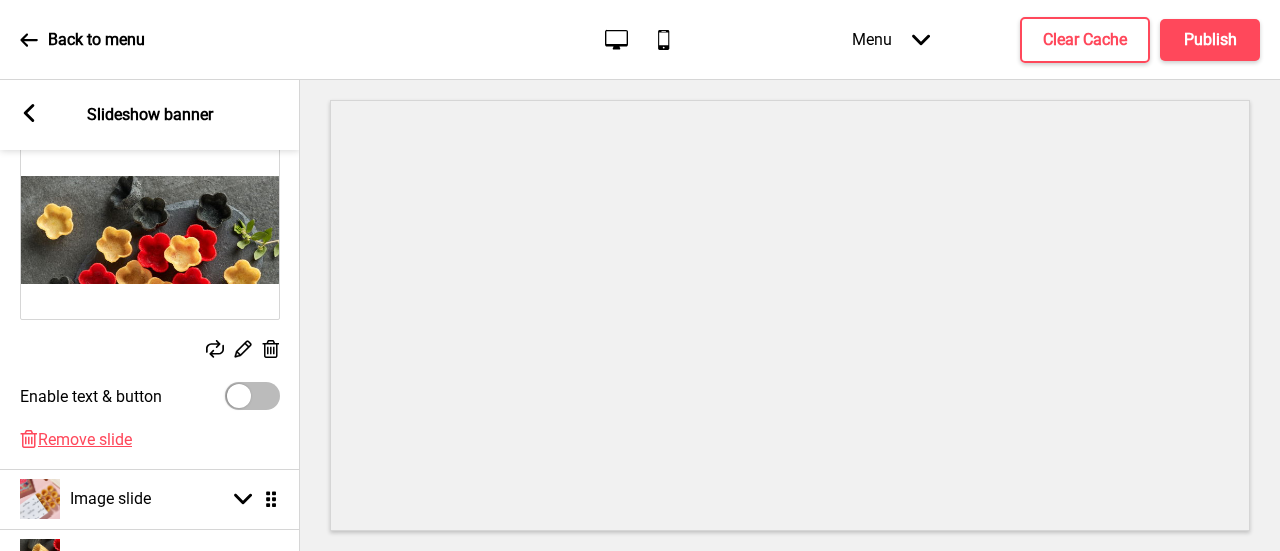 scroll, scrollTop: 371, scrollLeft: 0, axis: vertical 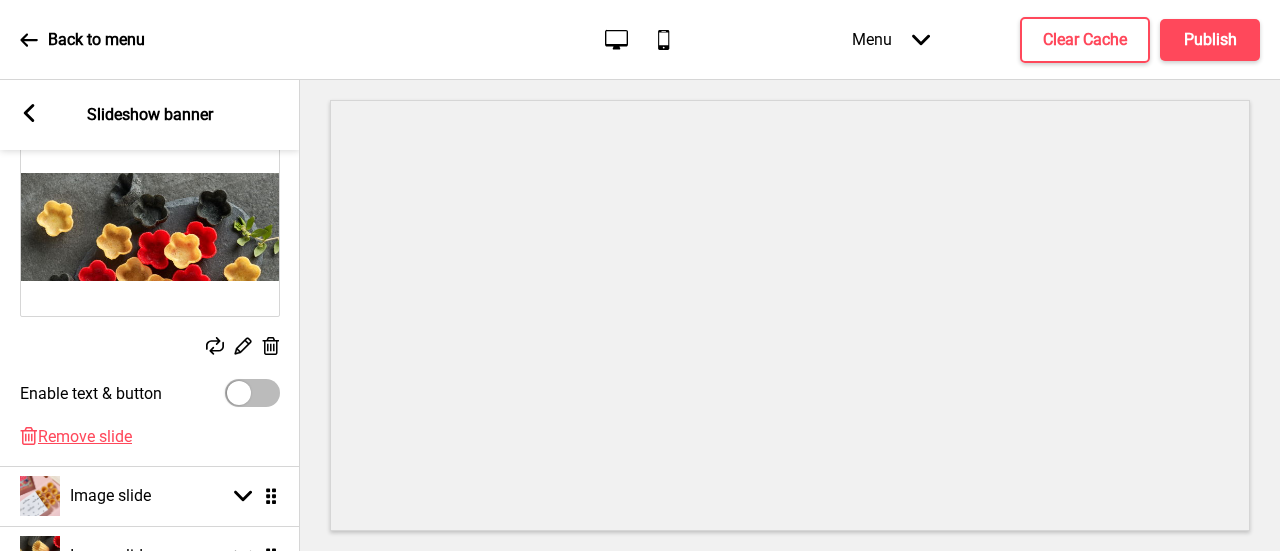 click at bounding box center (252, 393) 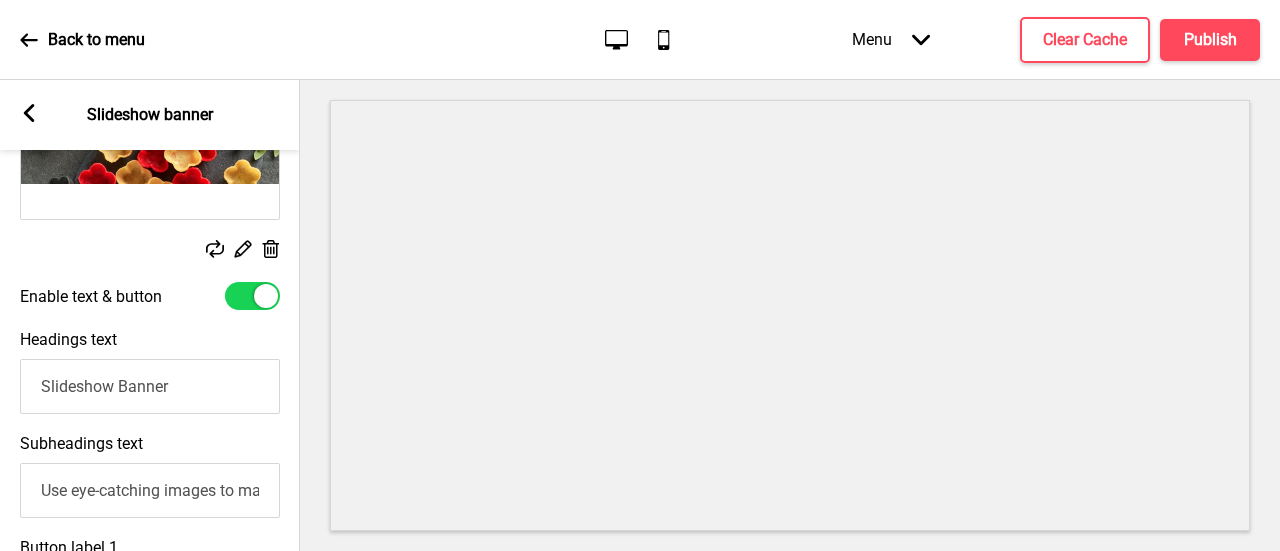 scroll, scrollTop: 471, scrollLeft: 0, axis: vertical 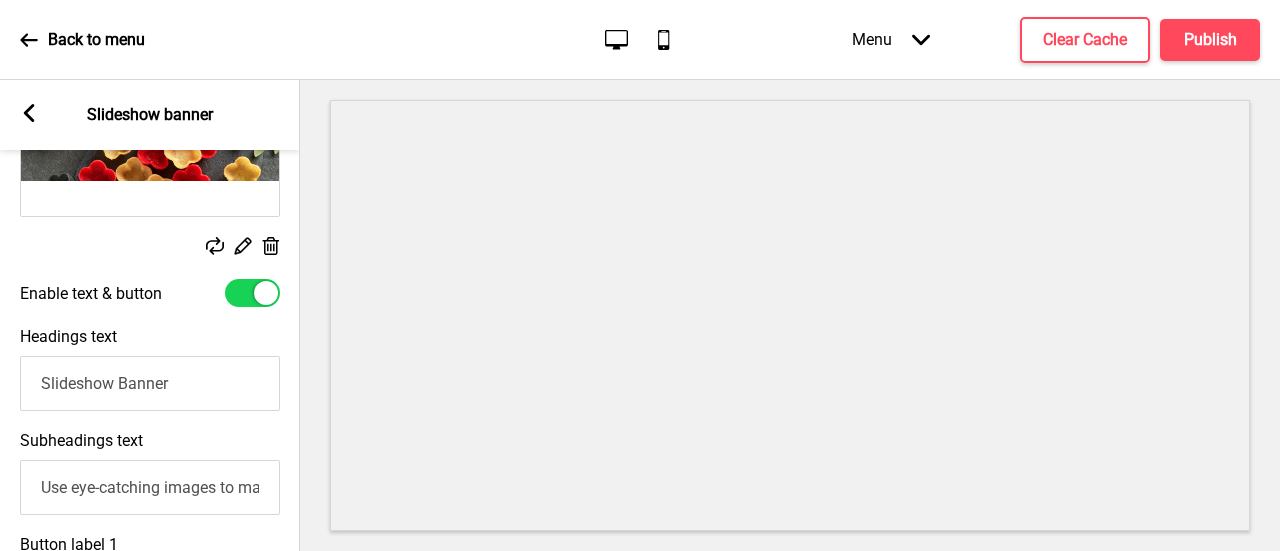 click on "Slideshow Banner" at bounding box center [150, 383] 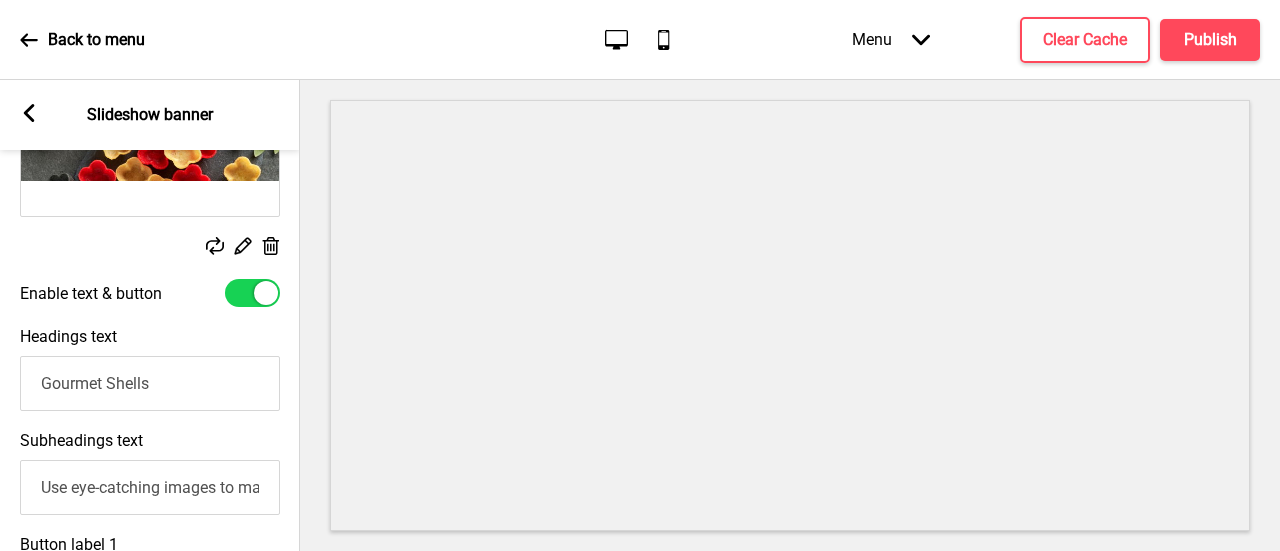 click on "Gourmet Shells" at bounding box center [150, 383] 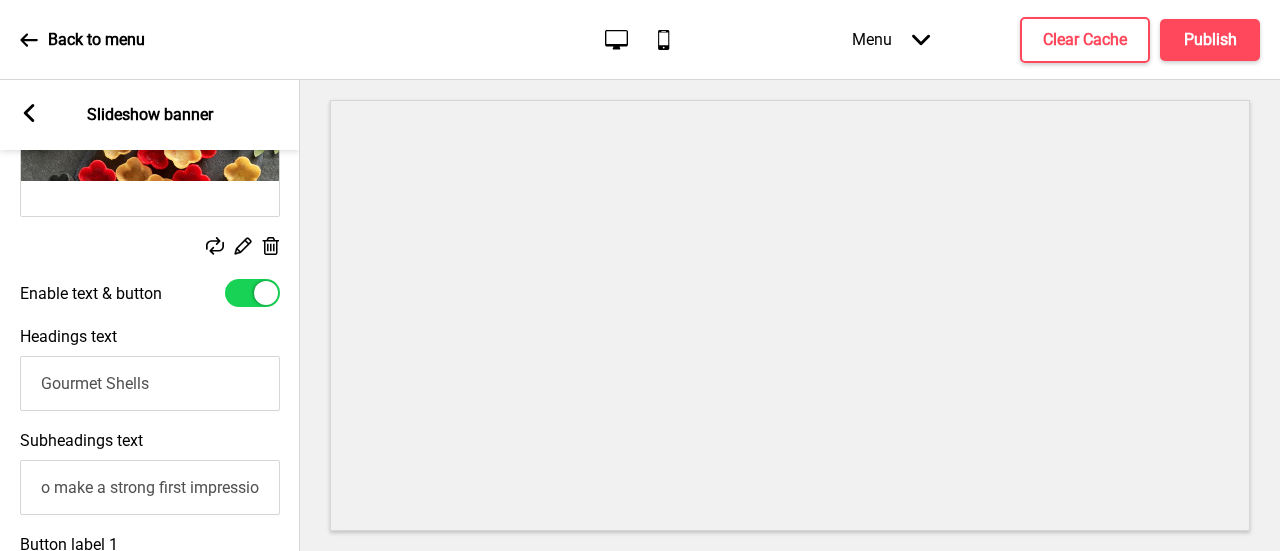 scroll, scrollTop: 0, scrollLeft: 294, axis: horizontal 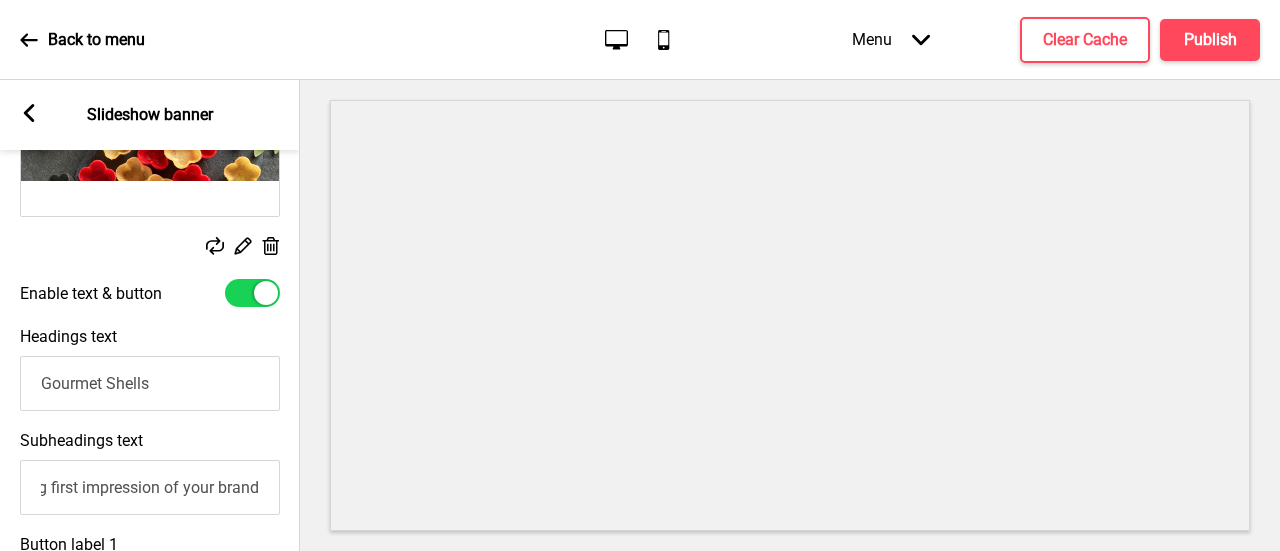 drag, startPoint x: 37, startPoint y: 500, endPoint x: 307, endPoint y: 512, distance: 270.26654 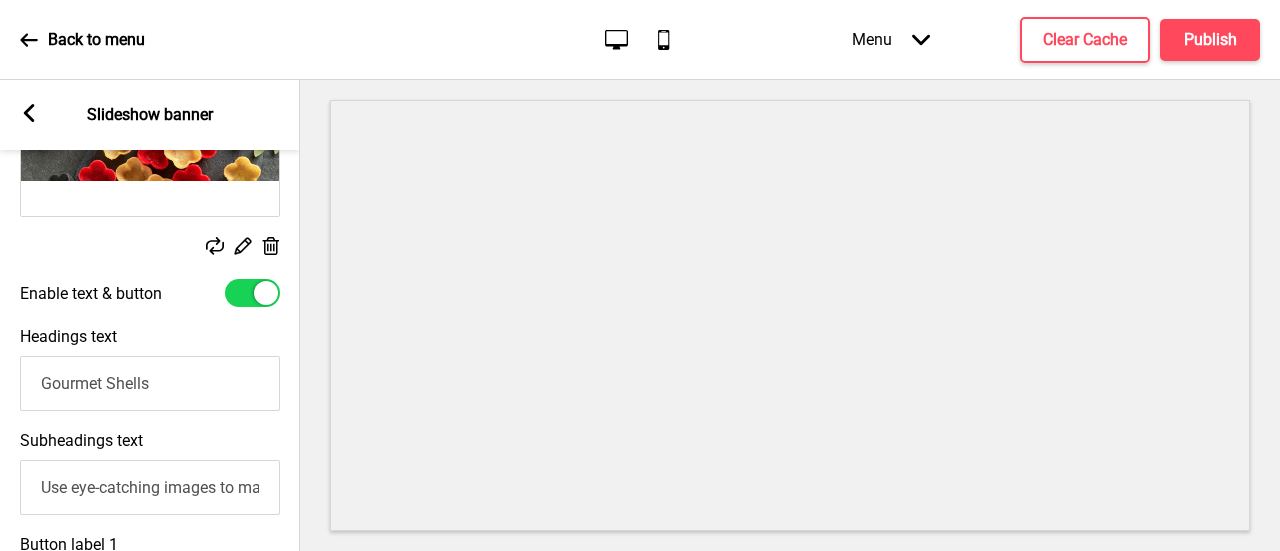 click at bounding box center [252, 293] 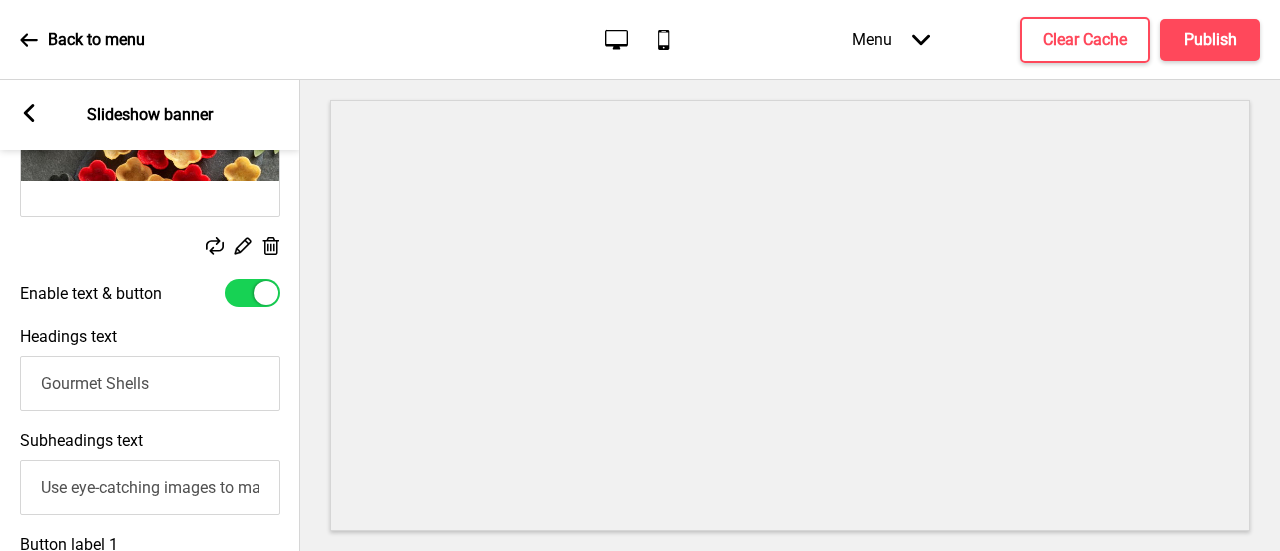 checkbox on "false" 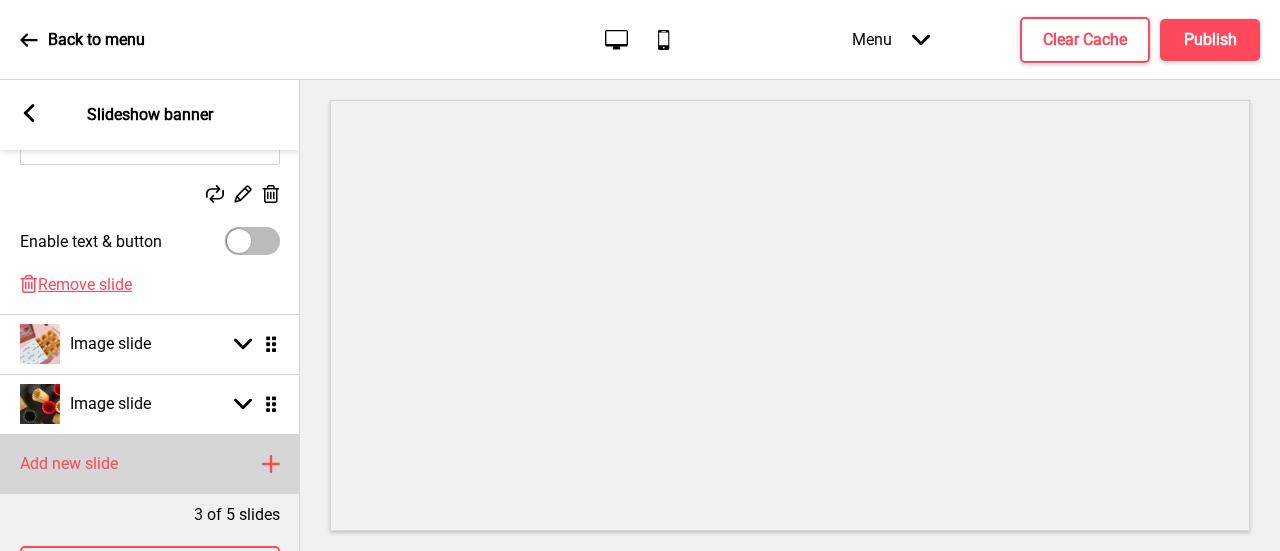 scroll, scrollTop: 520, scrollLeft: 0, axis: vertical 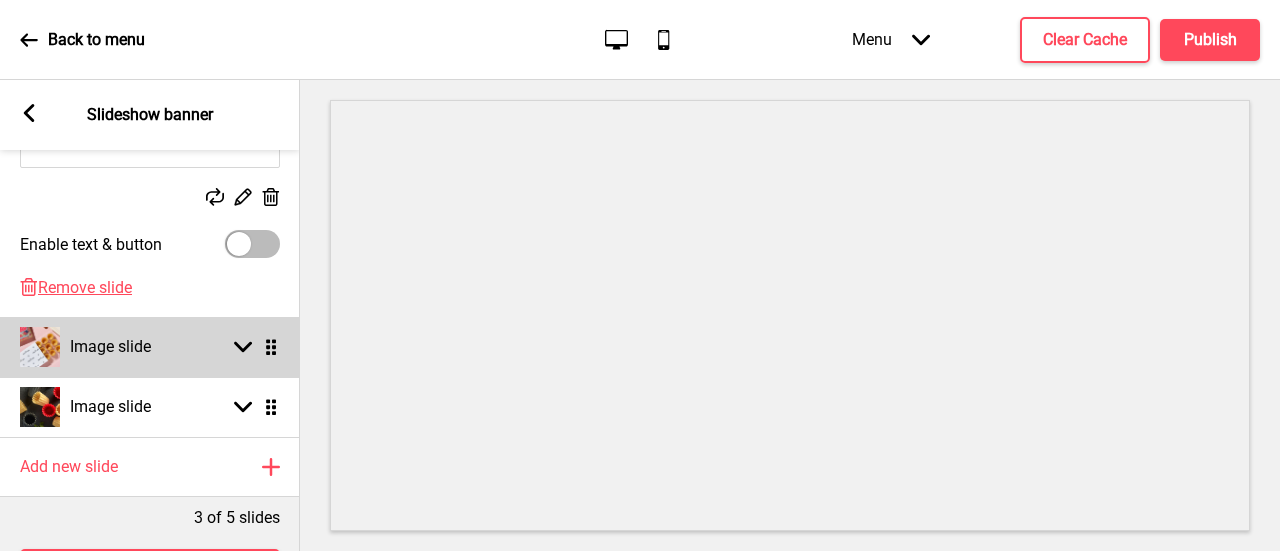 click 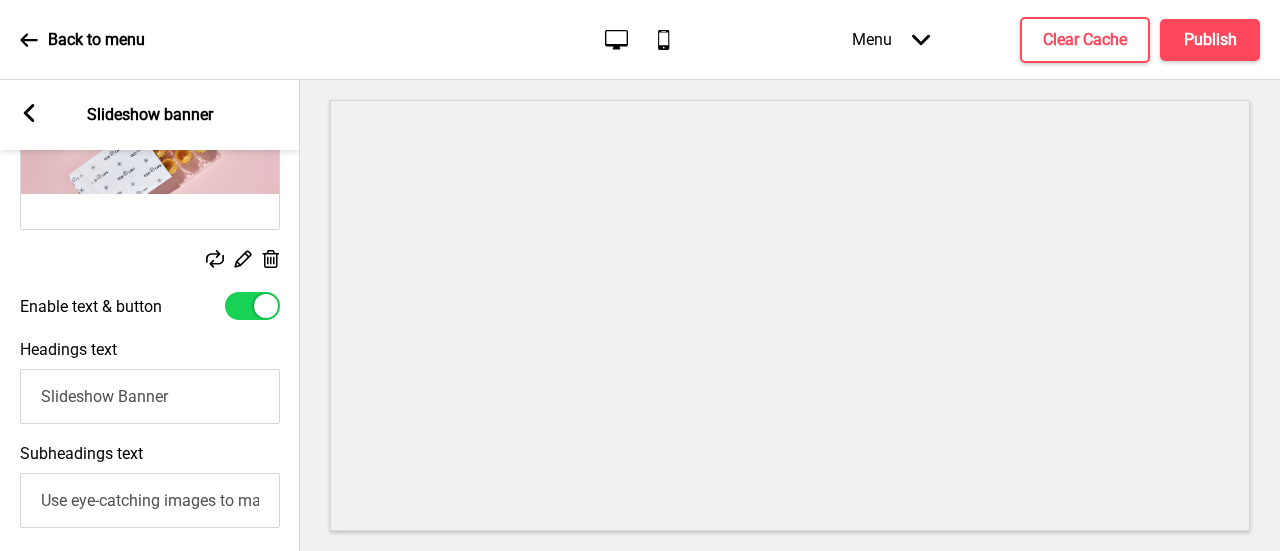click at bounding box center (252, 306) 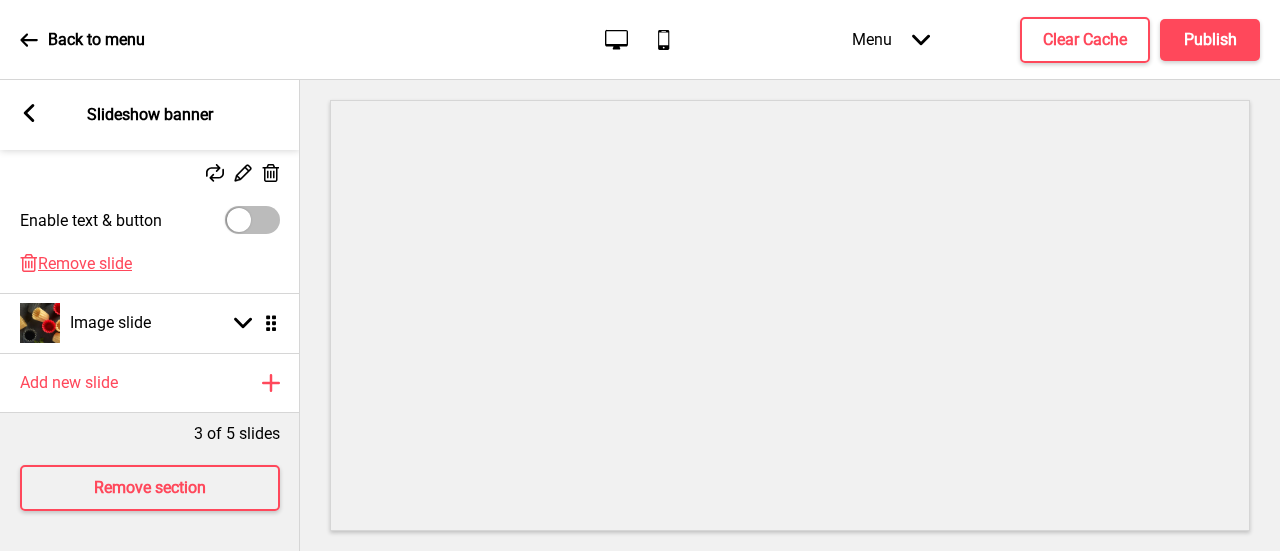 scroll, scrollTop: 618, scrollLeft: 0, axis: vertical 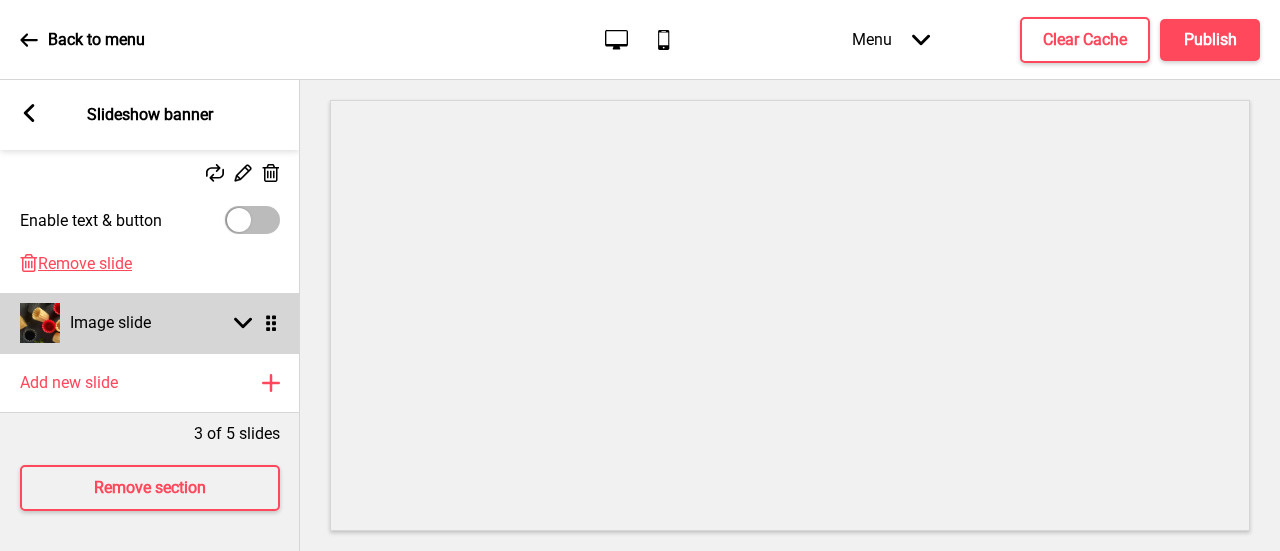 click 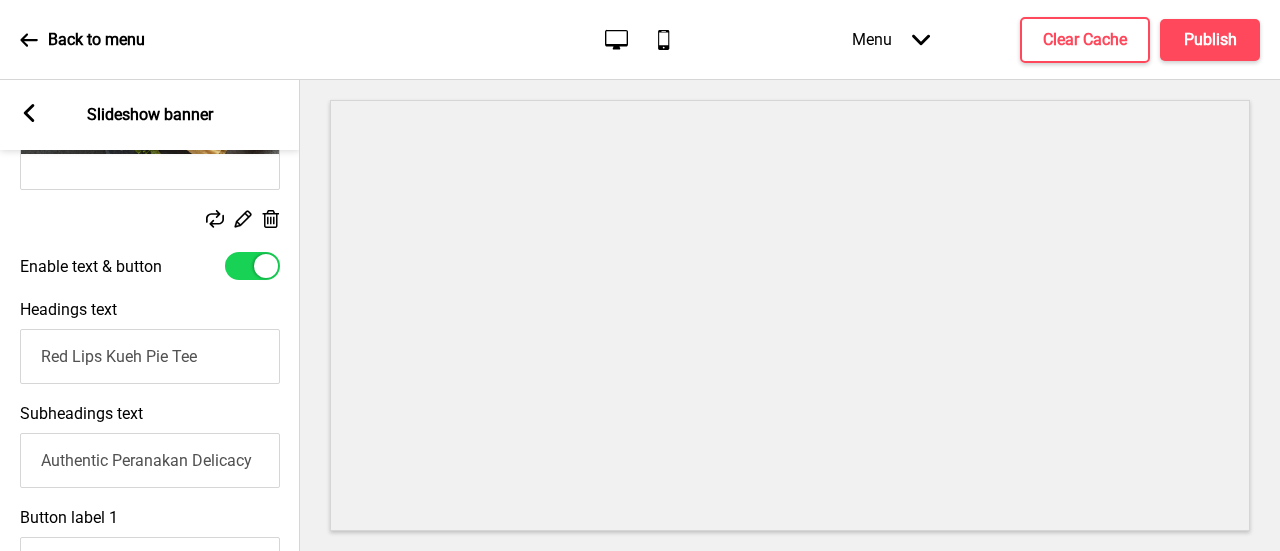 scroll, scrollTop: 615, scrollLeft: 0, axis: vertical 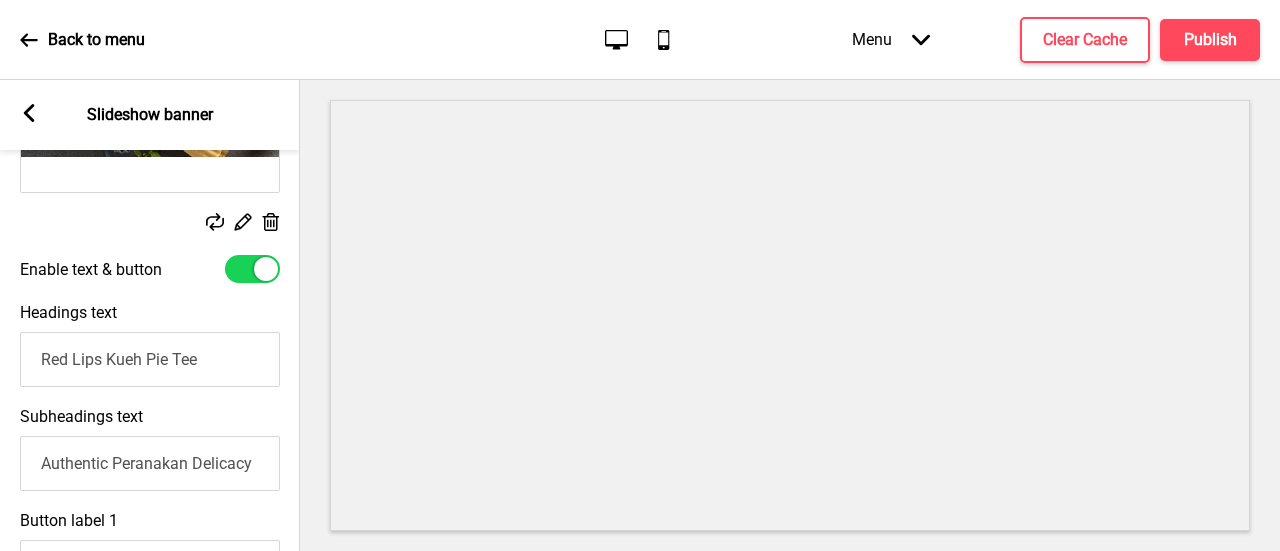click at bounding box center [252, 269] 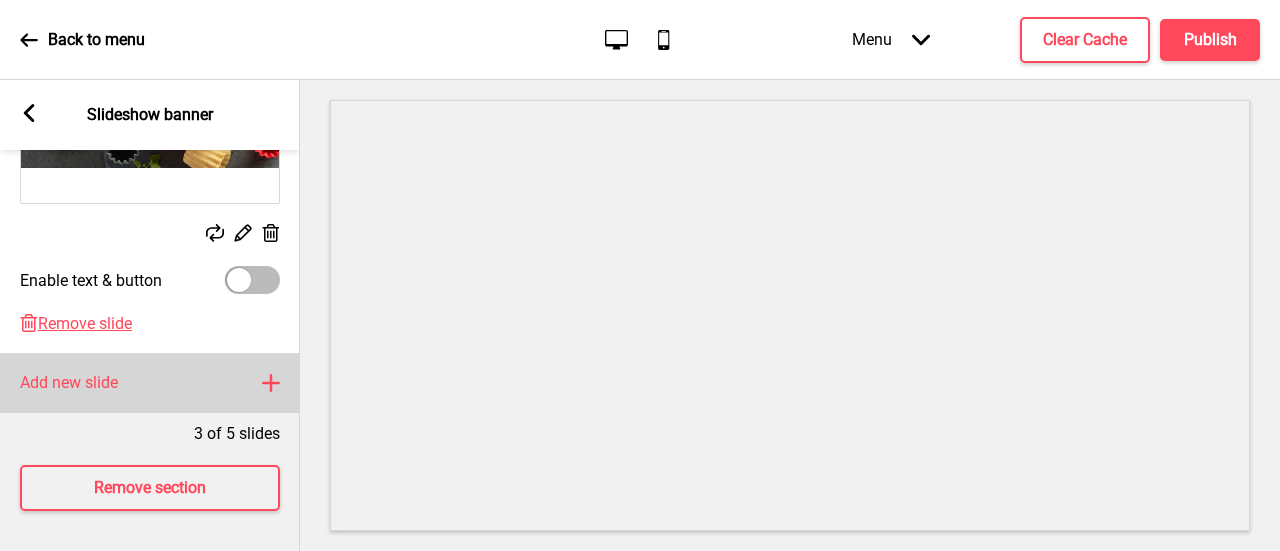 scroll, scrollTop: 620, scrollLeft: 0, axis: vertical 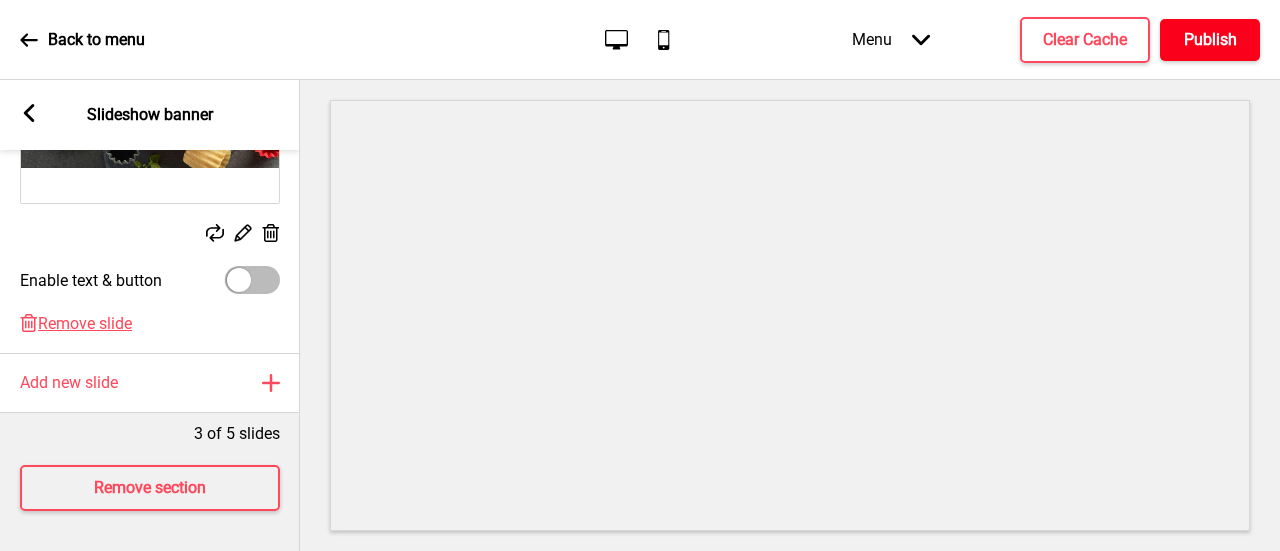 click on "Publish" at bounding box center (1210, 40) 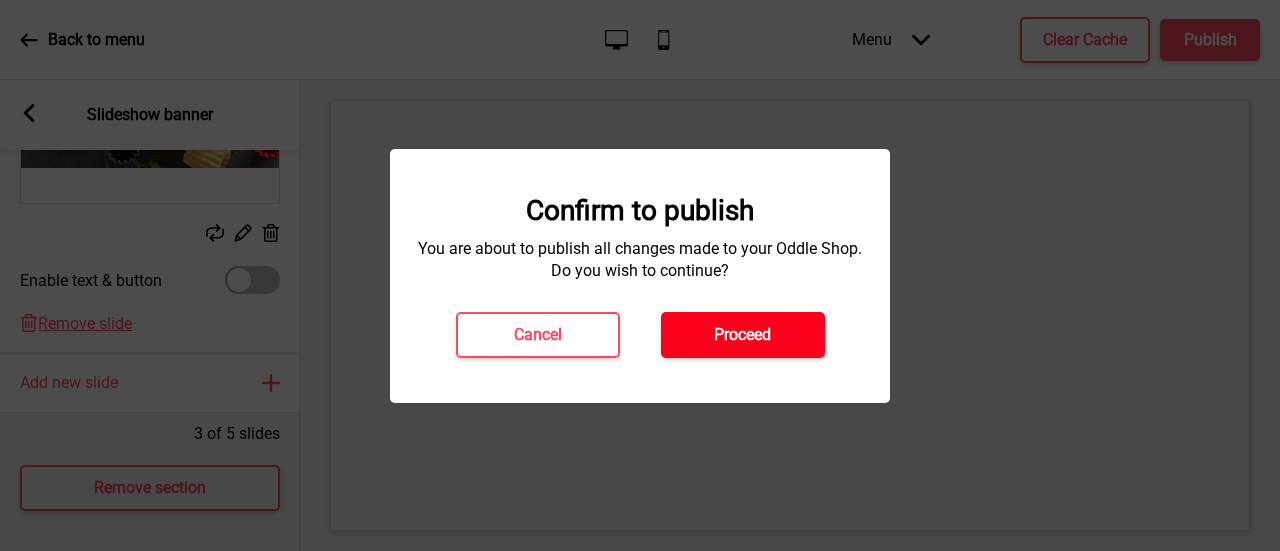 click on "Proceed" at bounding box center [743, 335] 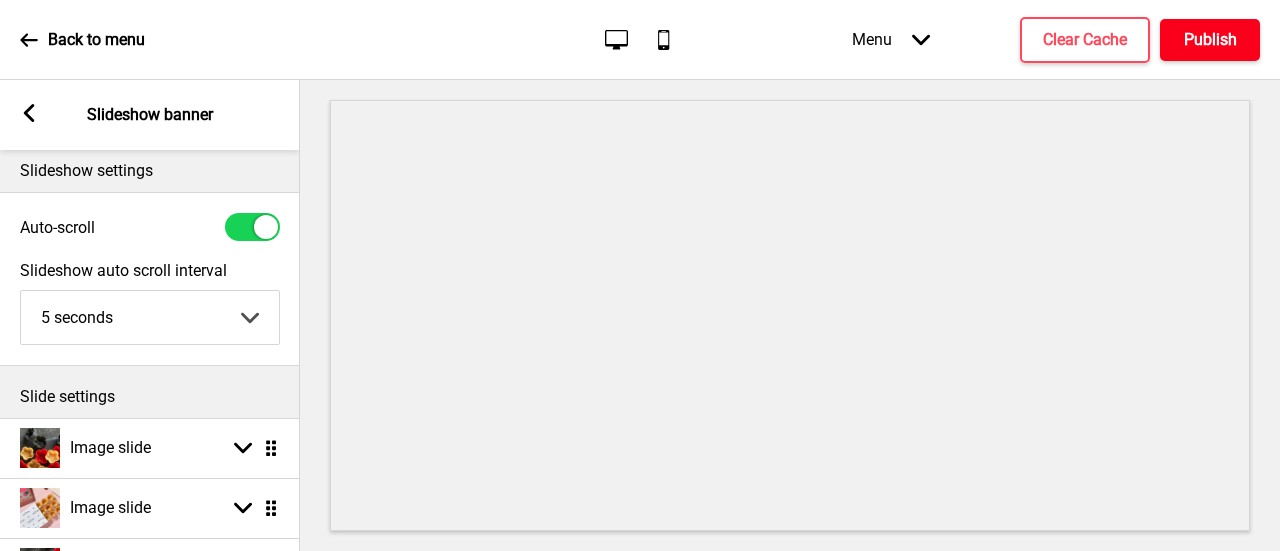scroll, scrollTop: 0, scrollLeft: 0, axis: both 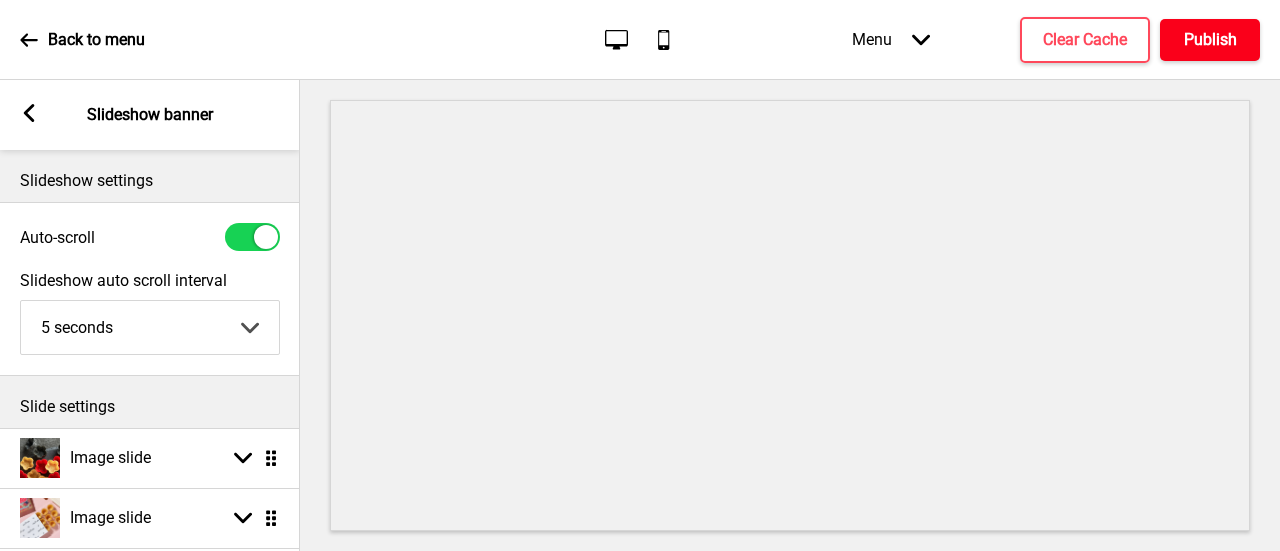 click on "Publish" at bounding box center (1210, 40) 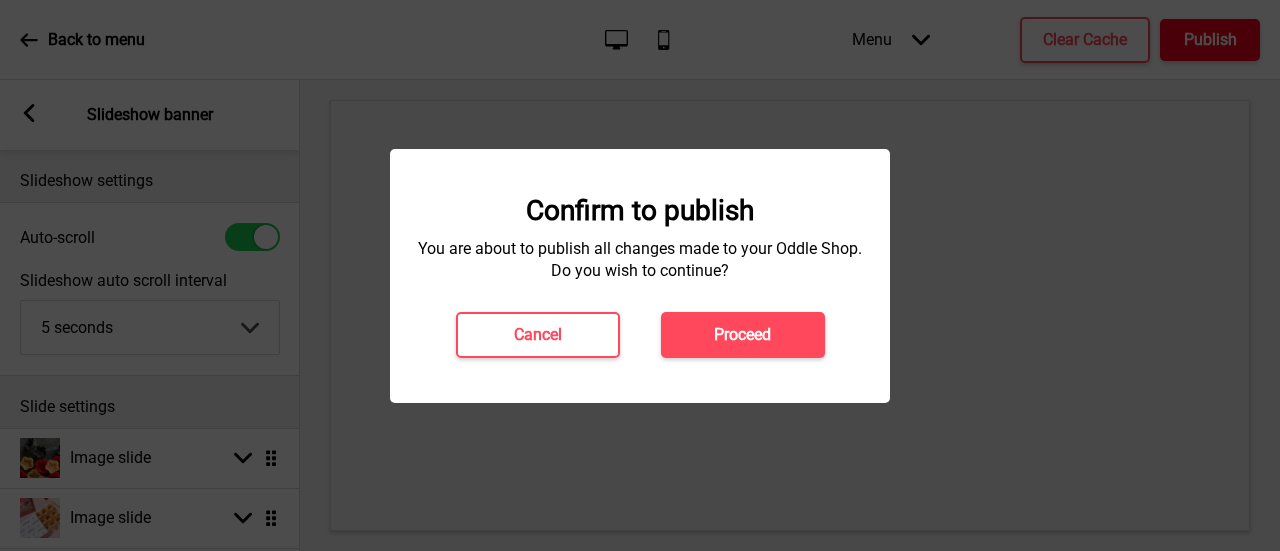 click at bounding box center (640, 275) 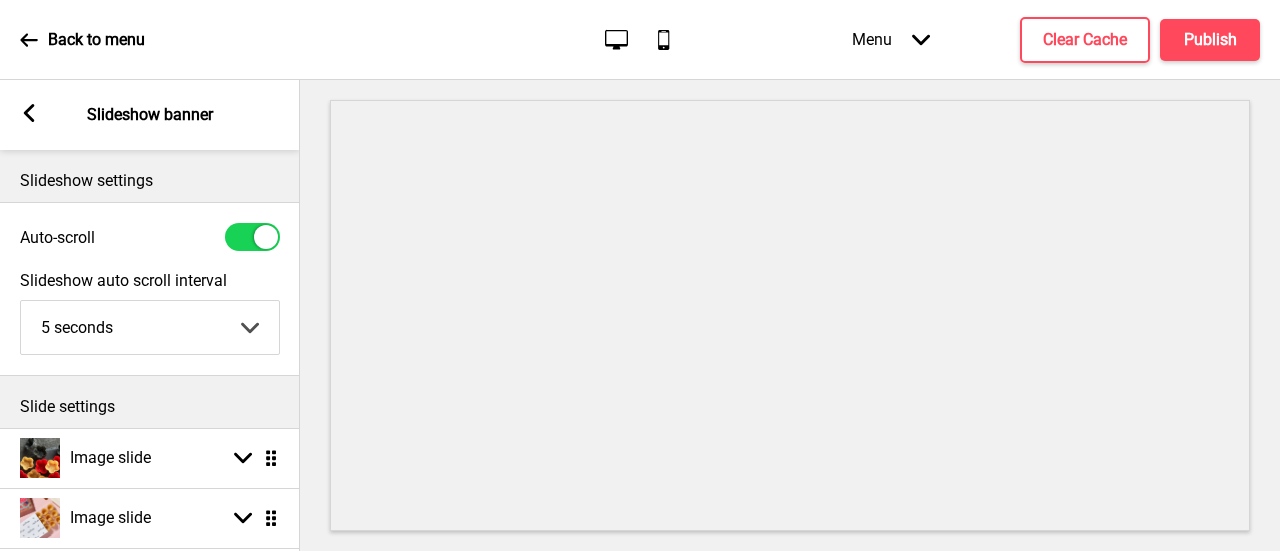 click on "Mobile" 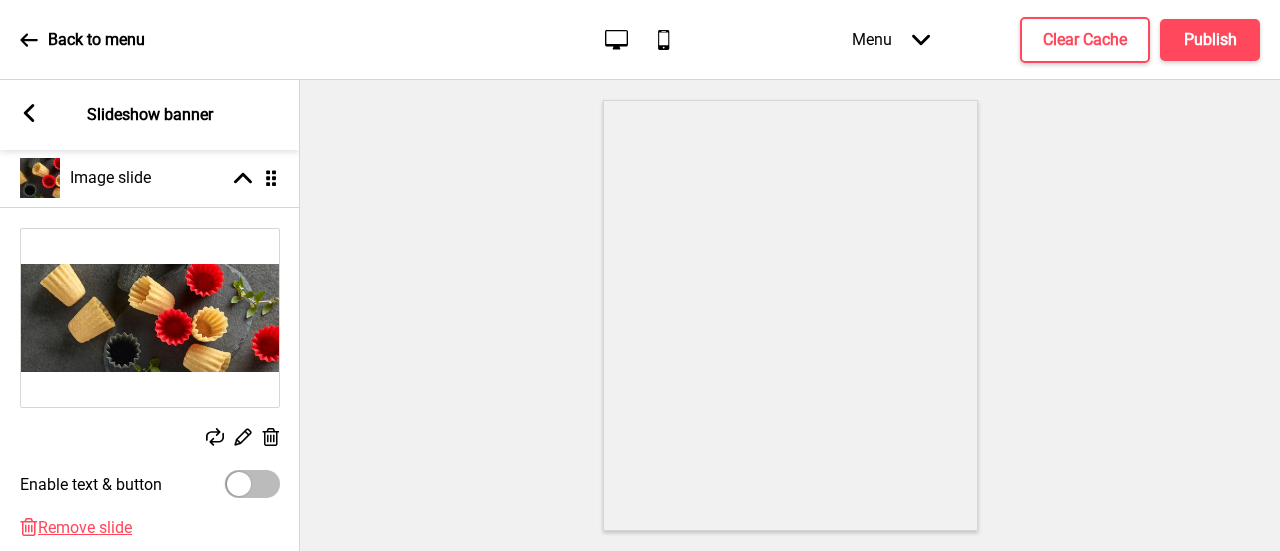 scroll, scrollTop: 620, scrollLeft: 0, axis: vertical 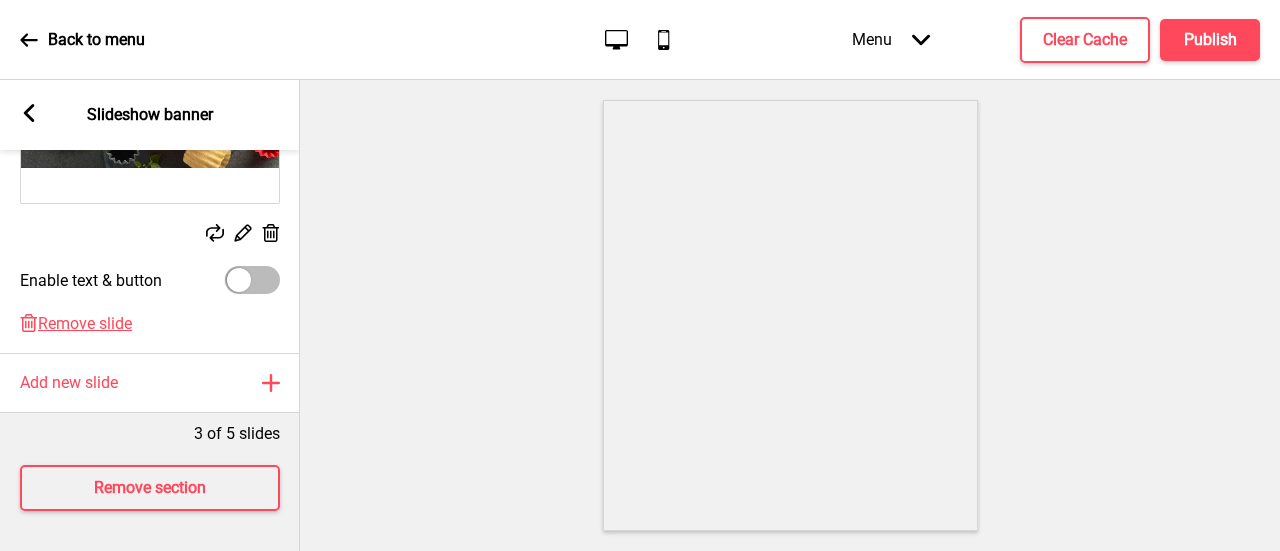 click 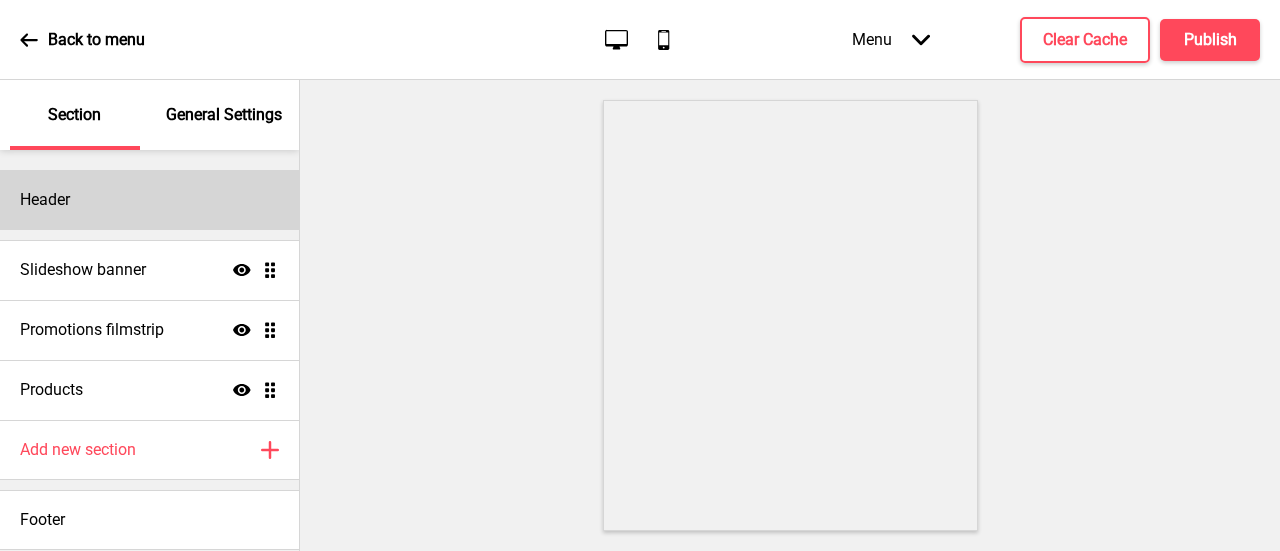 click on "Header" at bounding box center (149, 200) 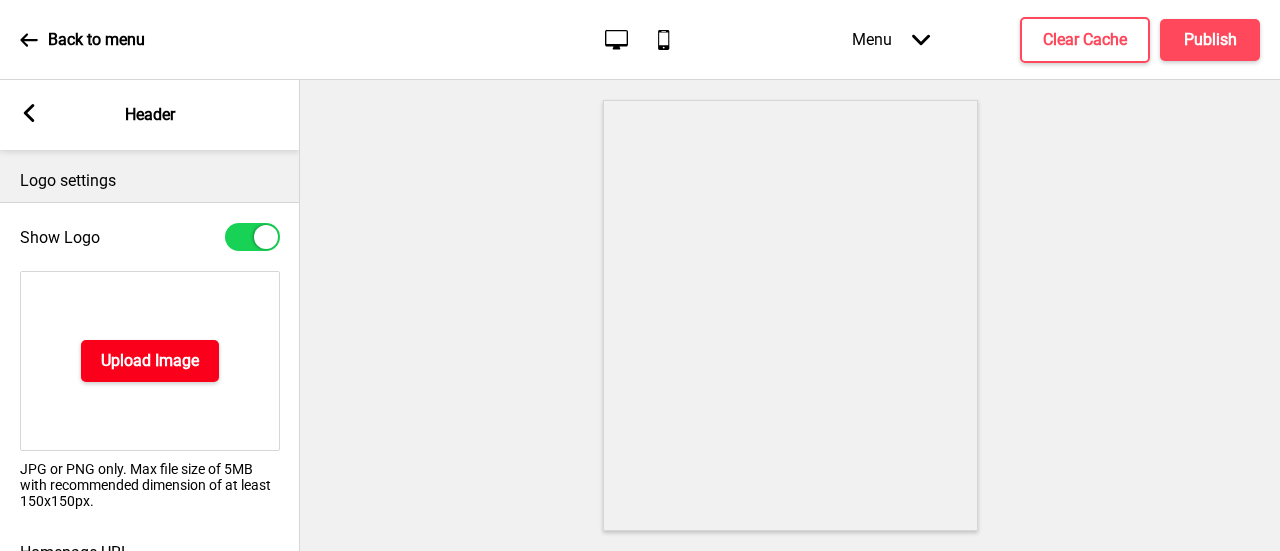 click on "Upload Image" at bounding box center [150, 361] 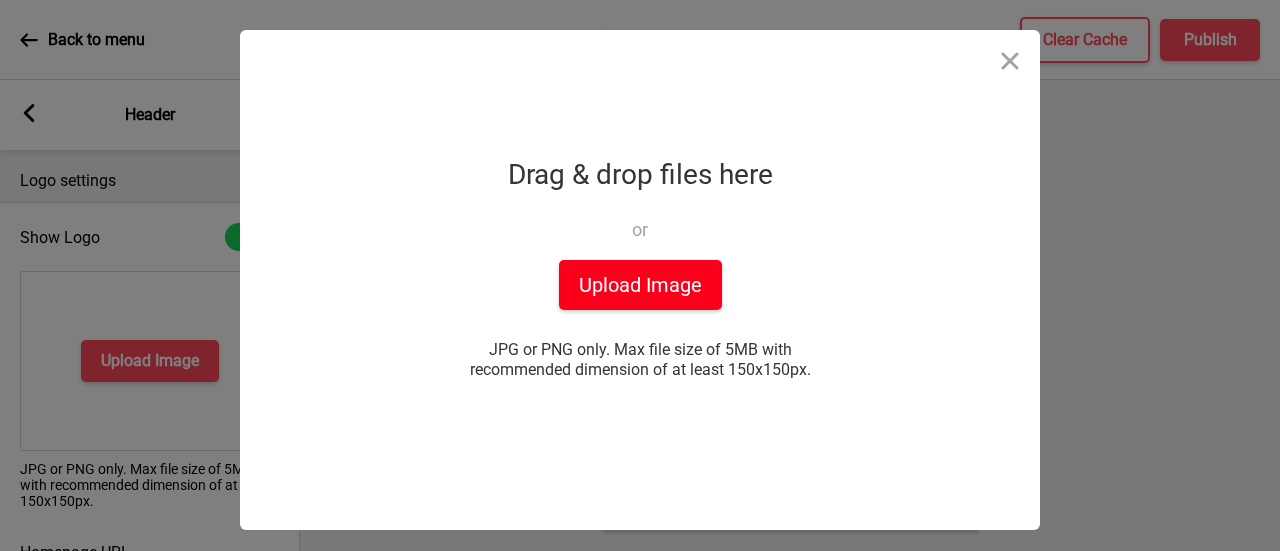 click on "Upload Image" at bounding box center (640, 285) 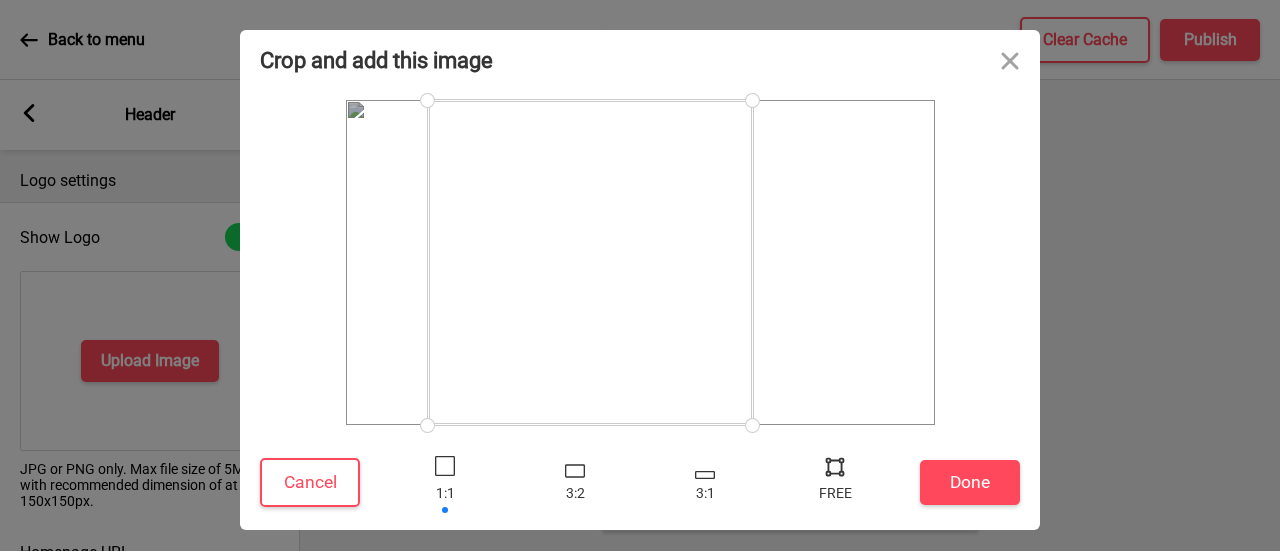 drag, startPoint x: 715, startPoint y: 340, endPoint x: 665, endPoint y: 343, distance: 50.08992 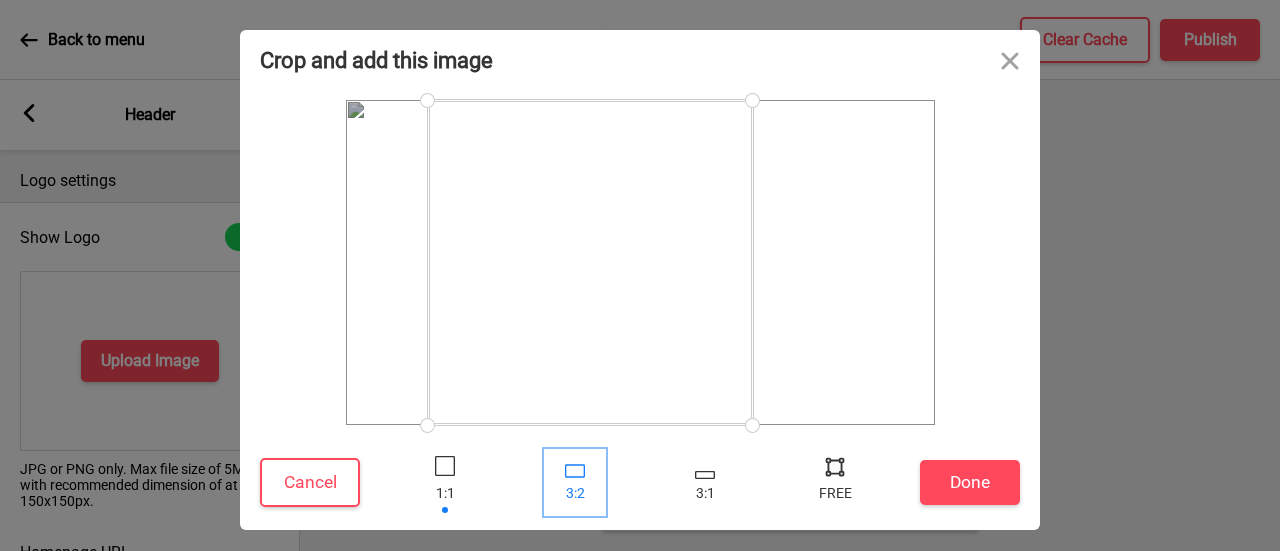 click at bounding box center [575, 482] 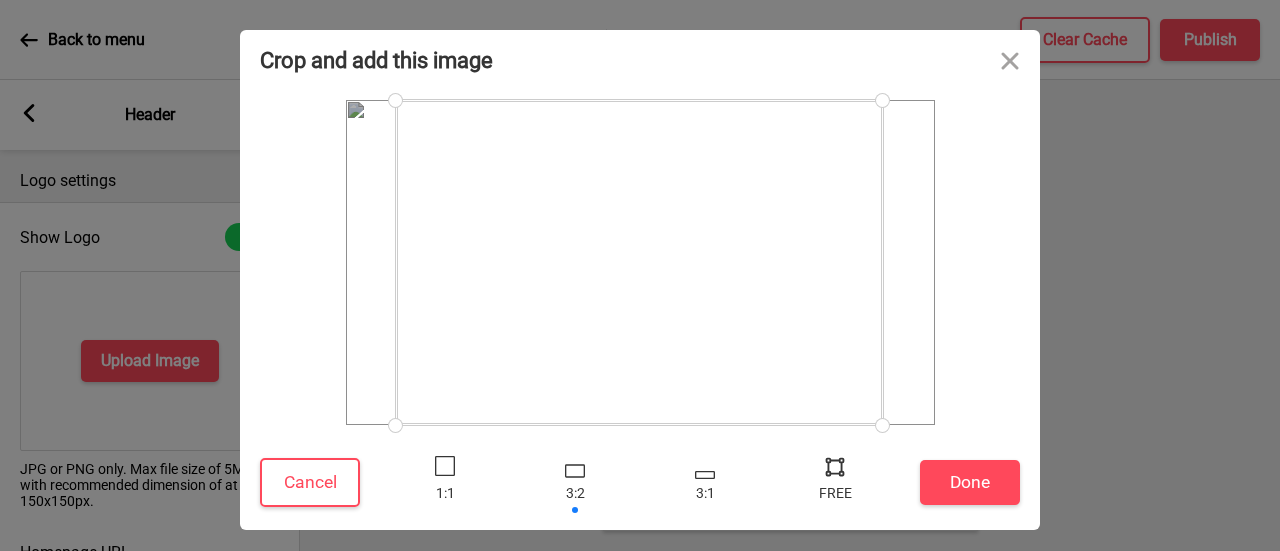 drag, startPoint x: 678, startPoint y: 323, endPoint x: 646, endPoint y: 321, distance: 32.06244 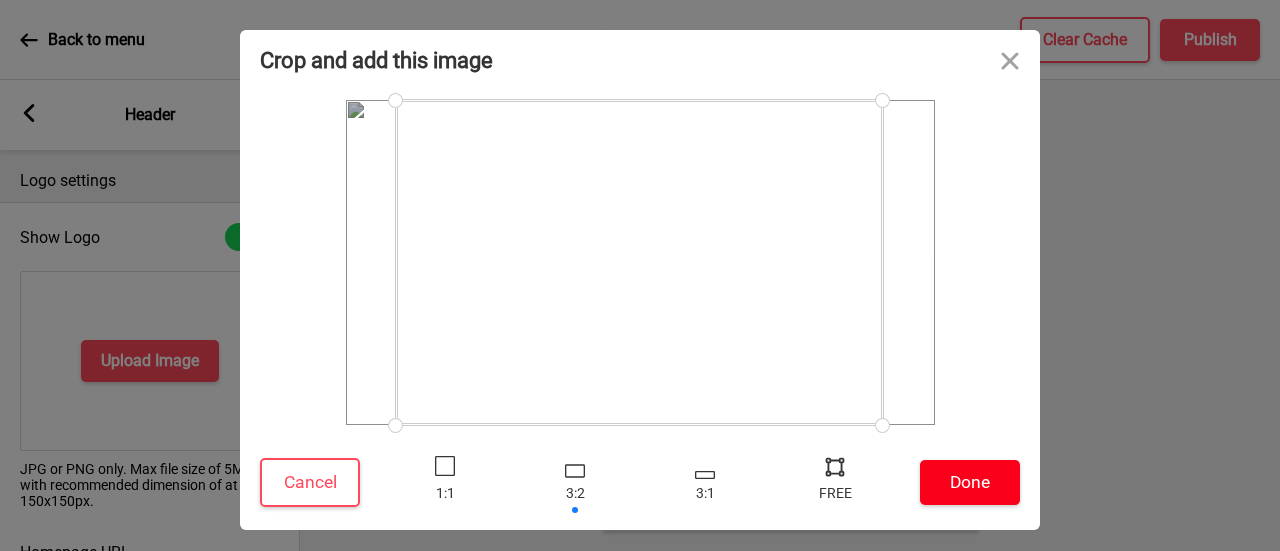 click on "Done" at bounding box center (970, 482) 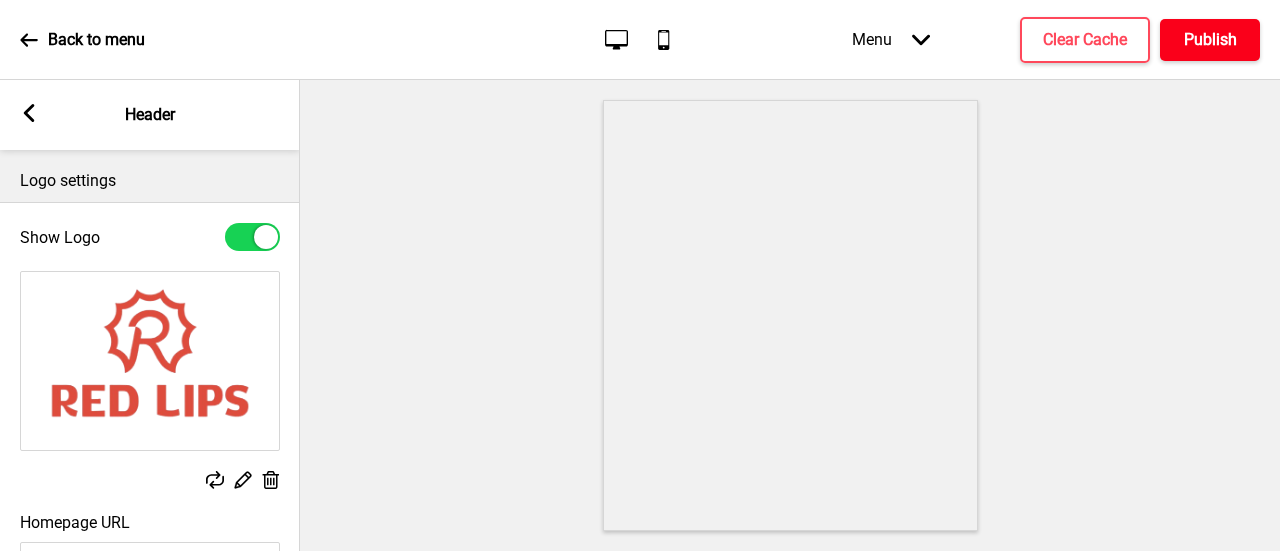 click on "Publish" at bounding box center (1210, 40) 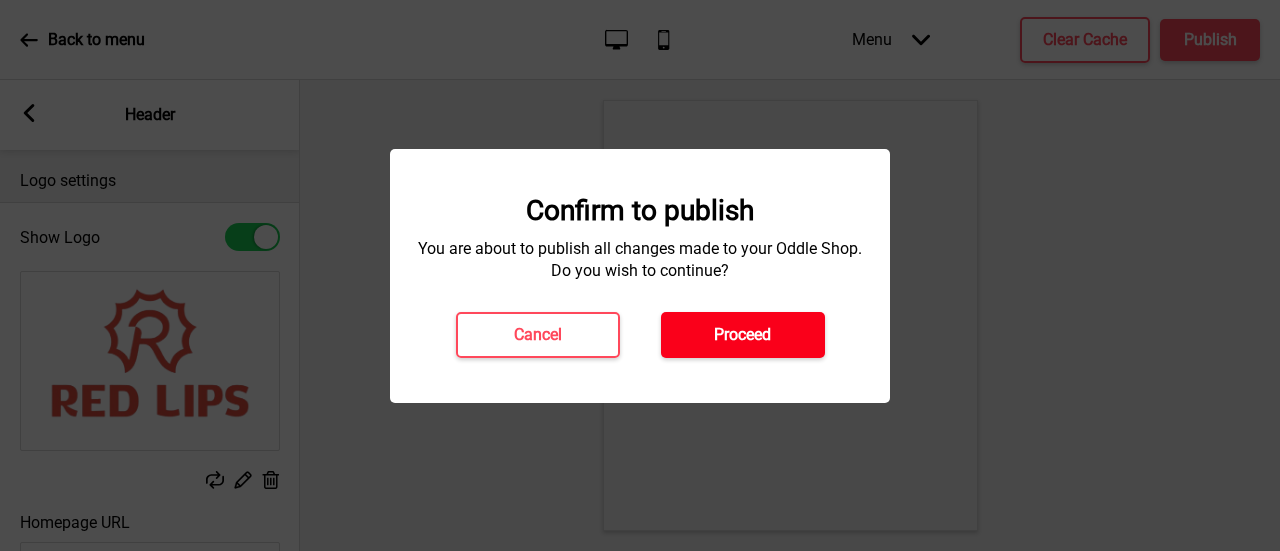 click on "Proceed" at bounding box center [743, 335] 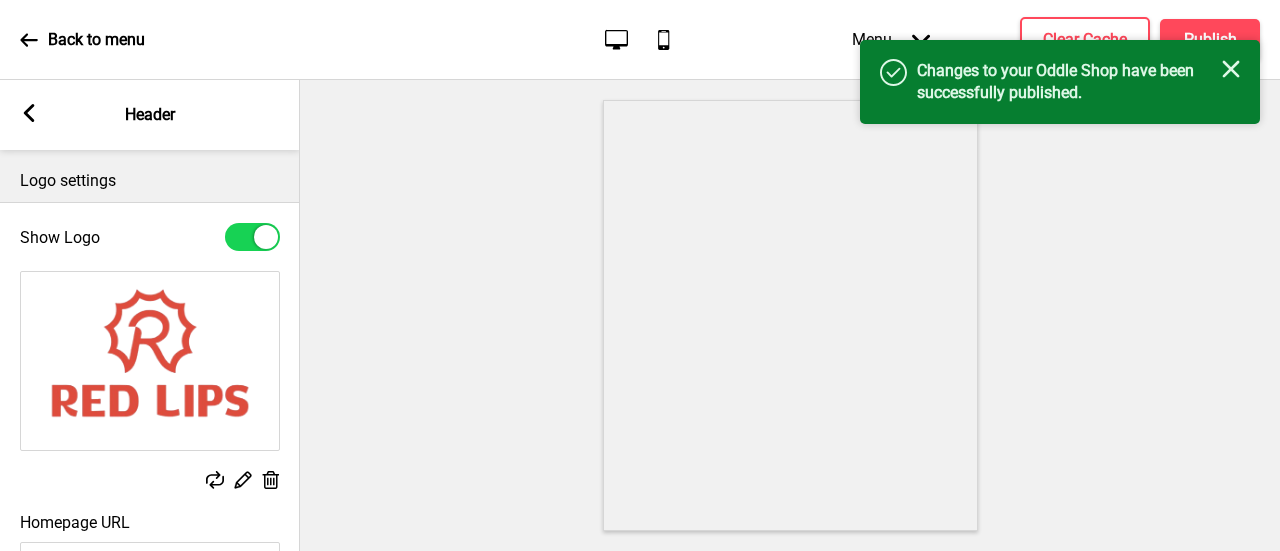 click on "Close" 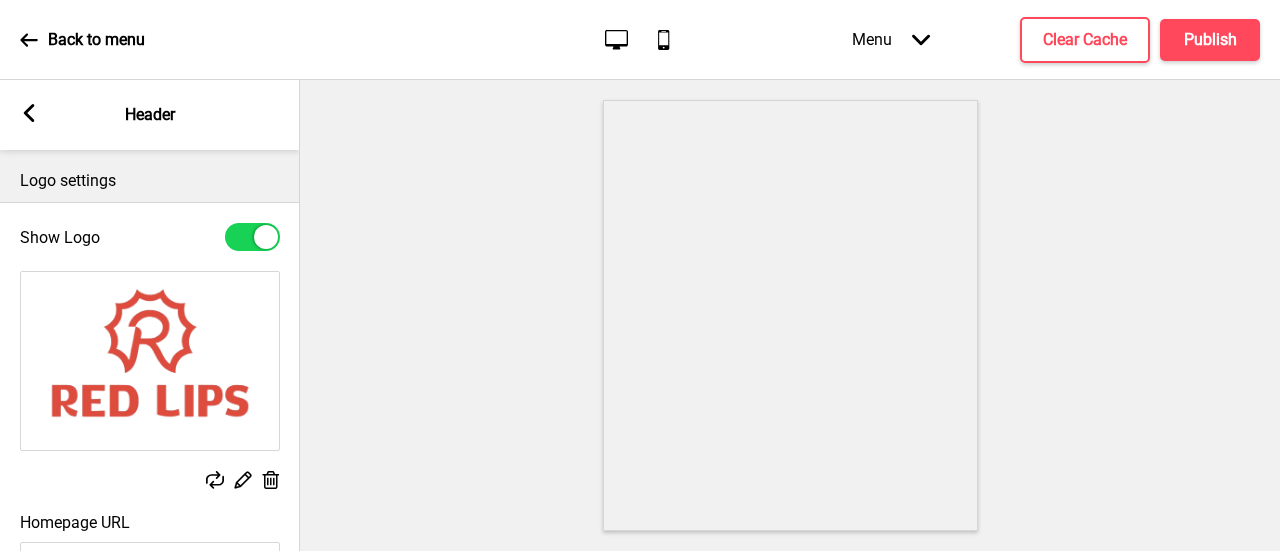 click on "Back to menu" at bounding box center [96, 40] 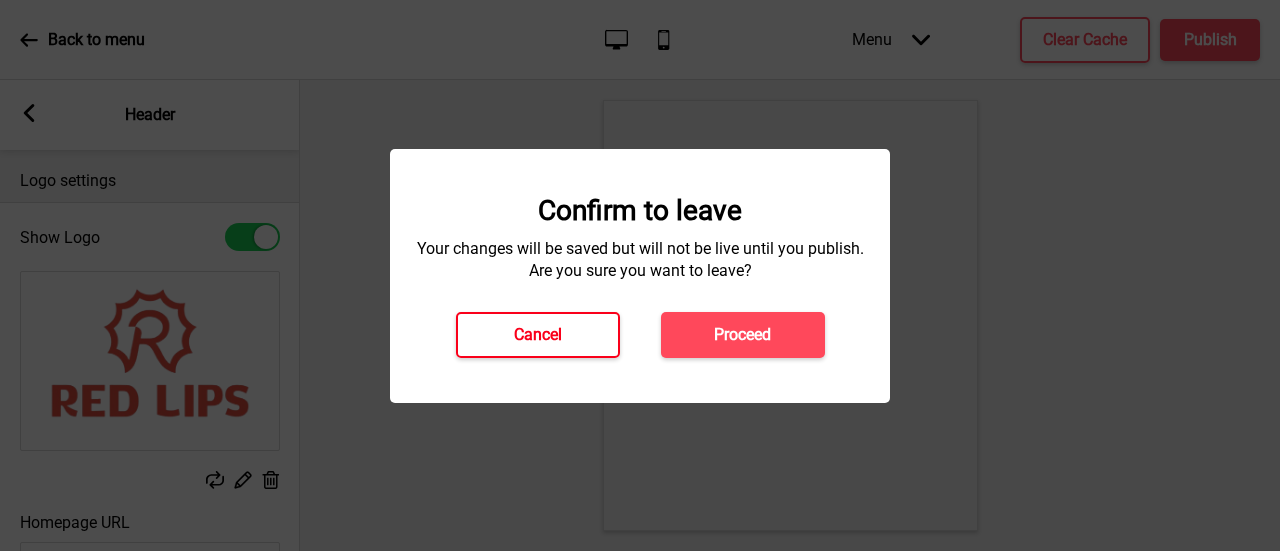 click on "Cancel" at bounding box center (538, 335) 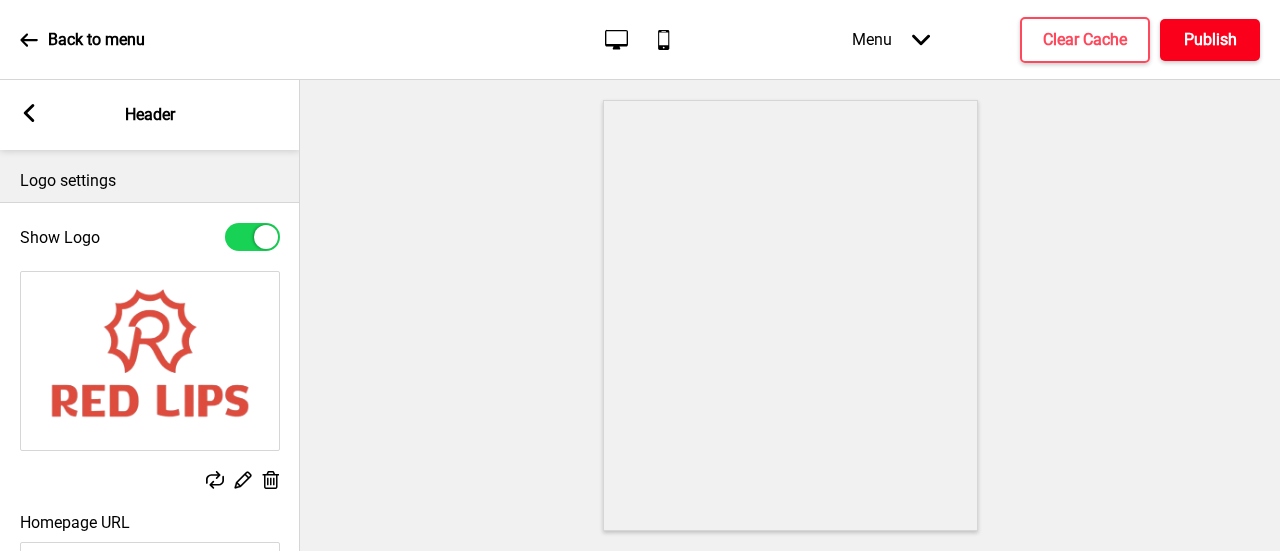 click on "Publish" at bounding box center [1210, 40] 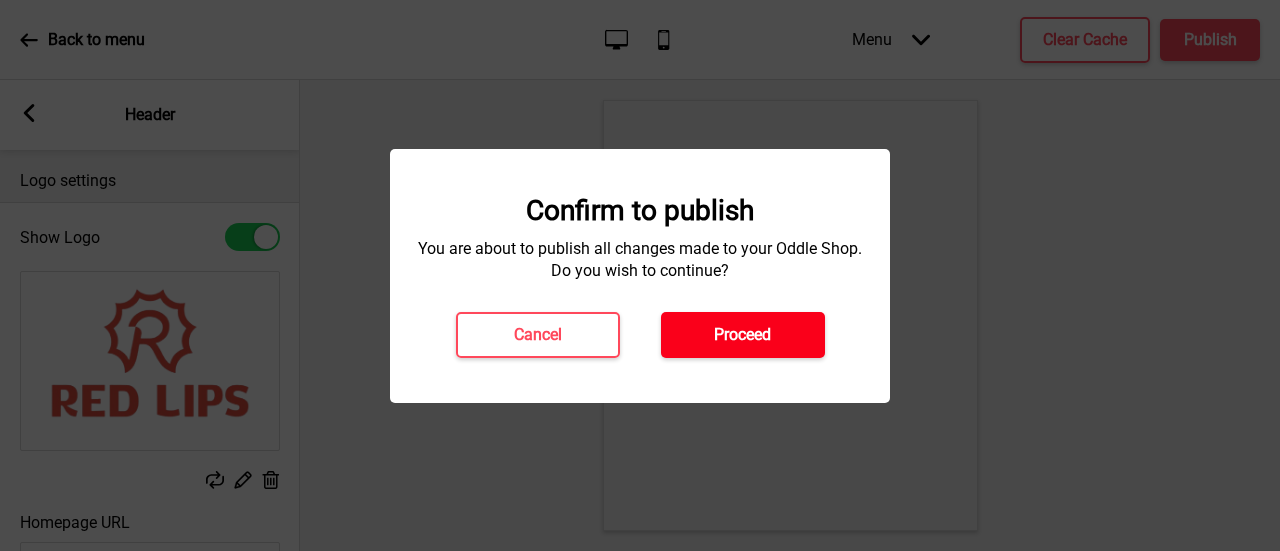 click on "Proceed" at bounding box center (743, 335) 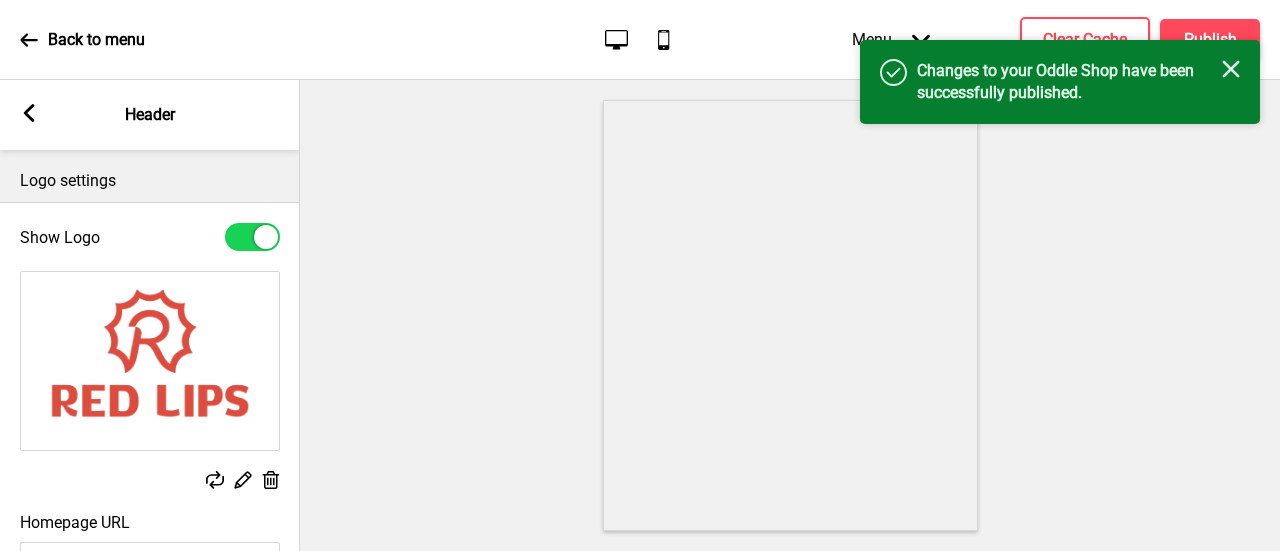 click on "Back to menu" at bounding box center (96, 40) 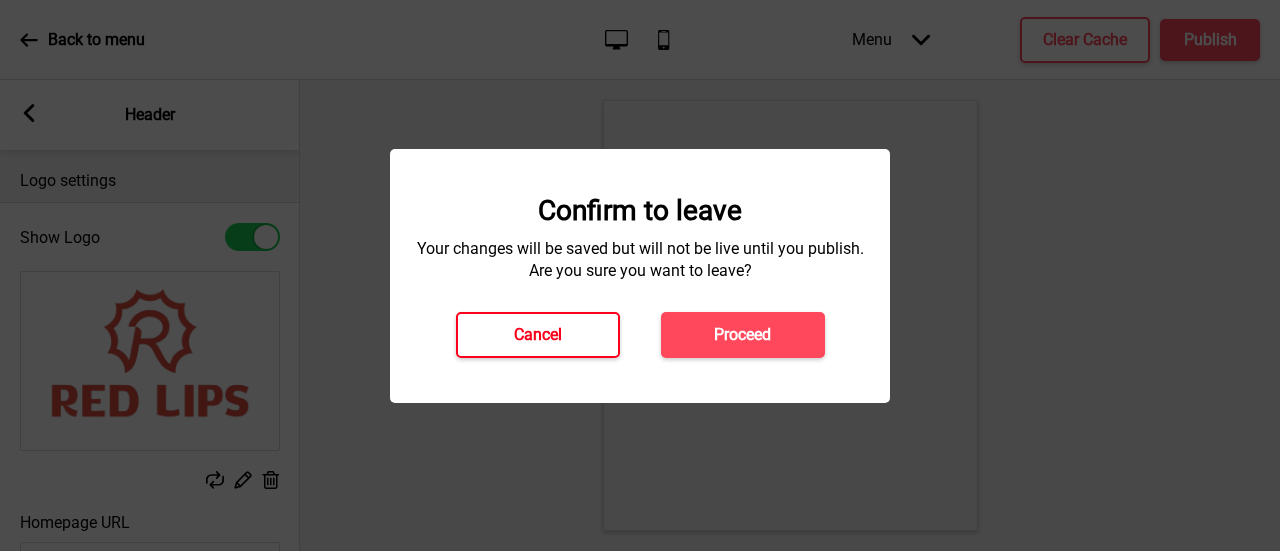 click on "Cancel" at bounding box center [538, 335] 